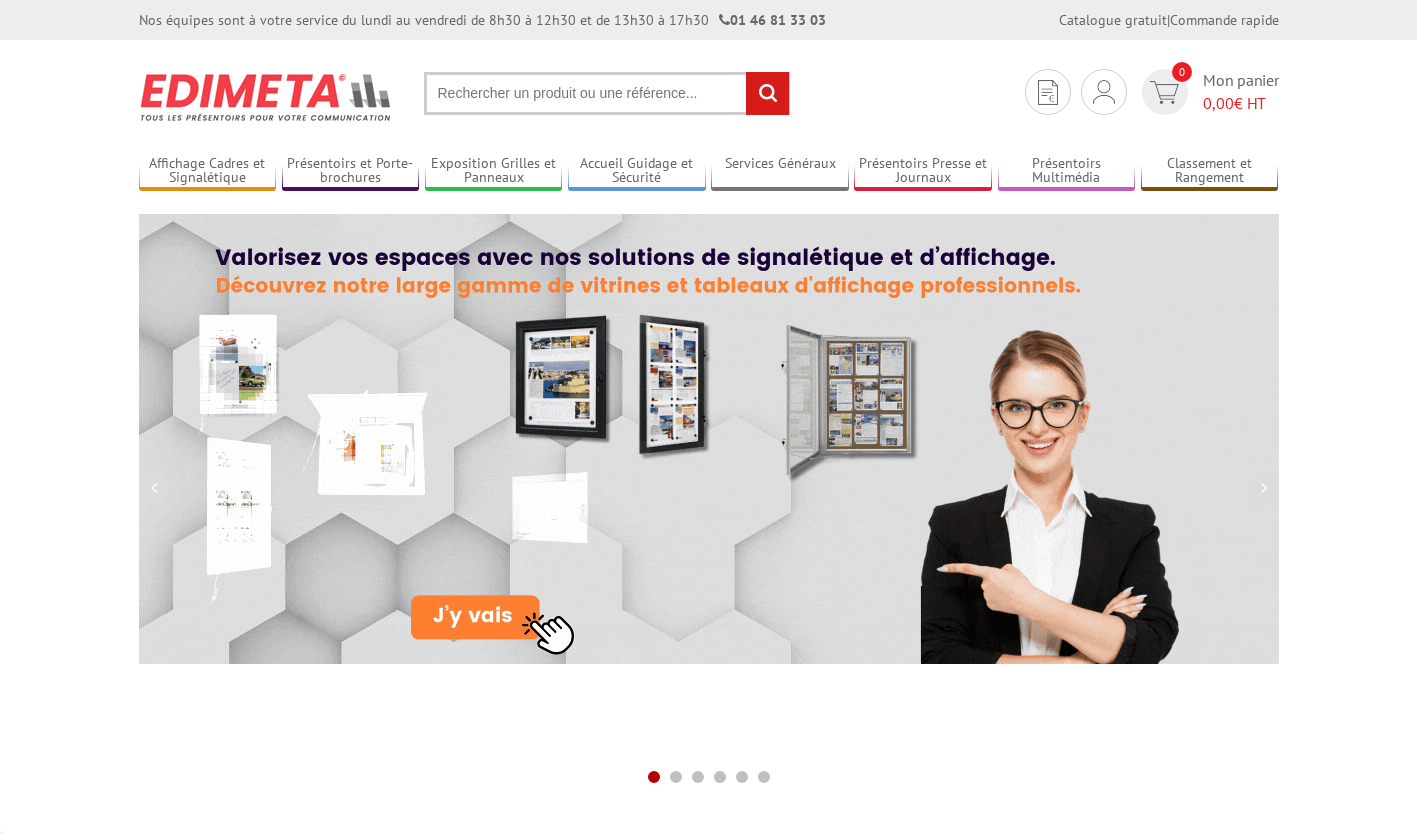 scroll, scrollTop: 0, scrollLeft: 0, axis: both 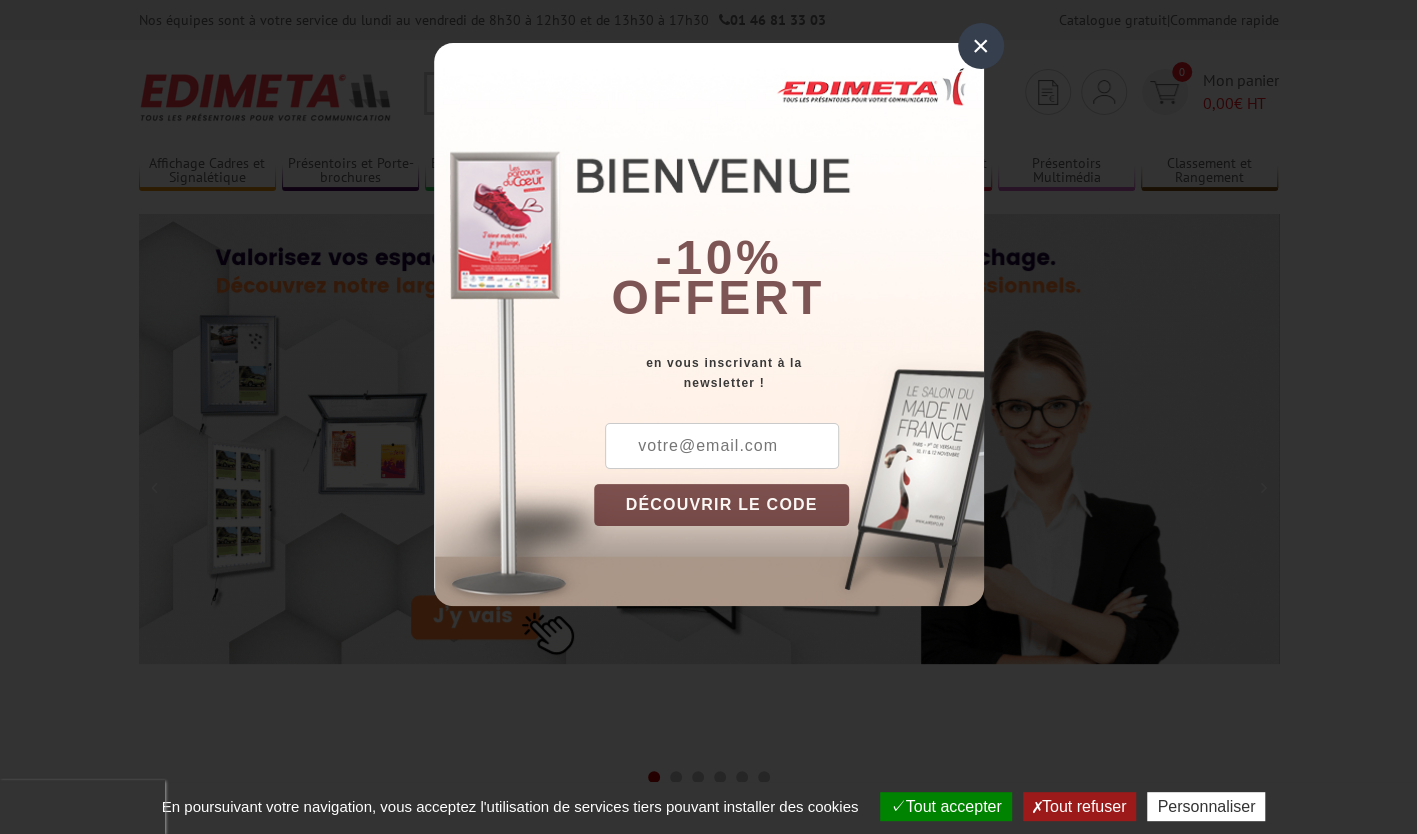 click on "×" at bounding box center (981, 46) 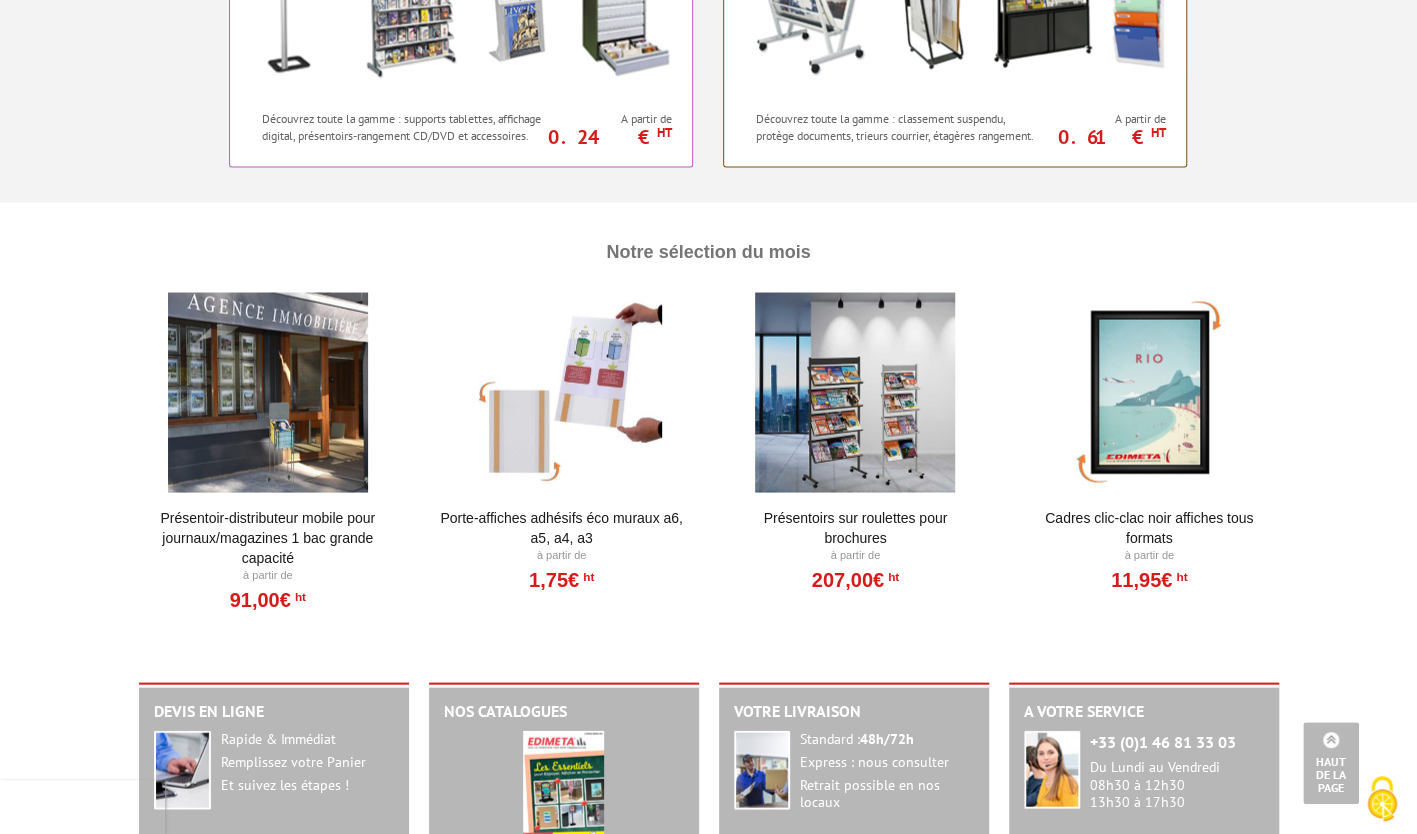 scroll, scrollTop: 2122, scrollLeft: 0, axis: vertical 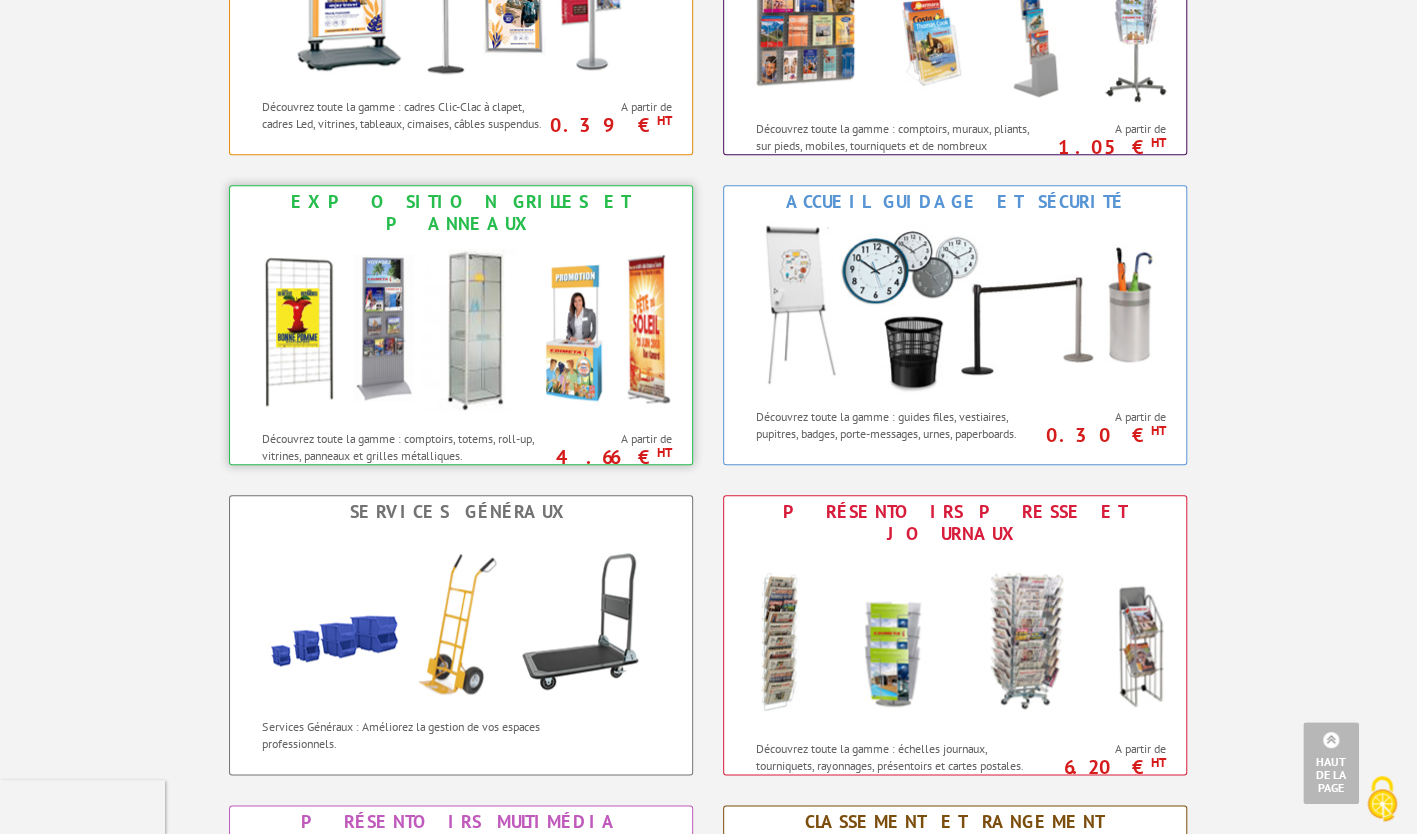 click at bounding box center (461, 330) 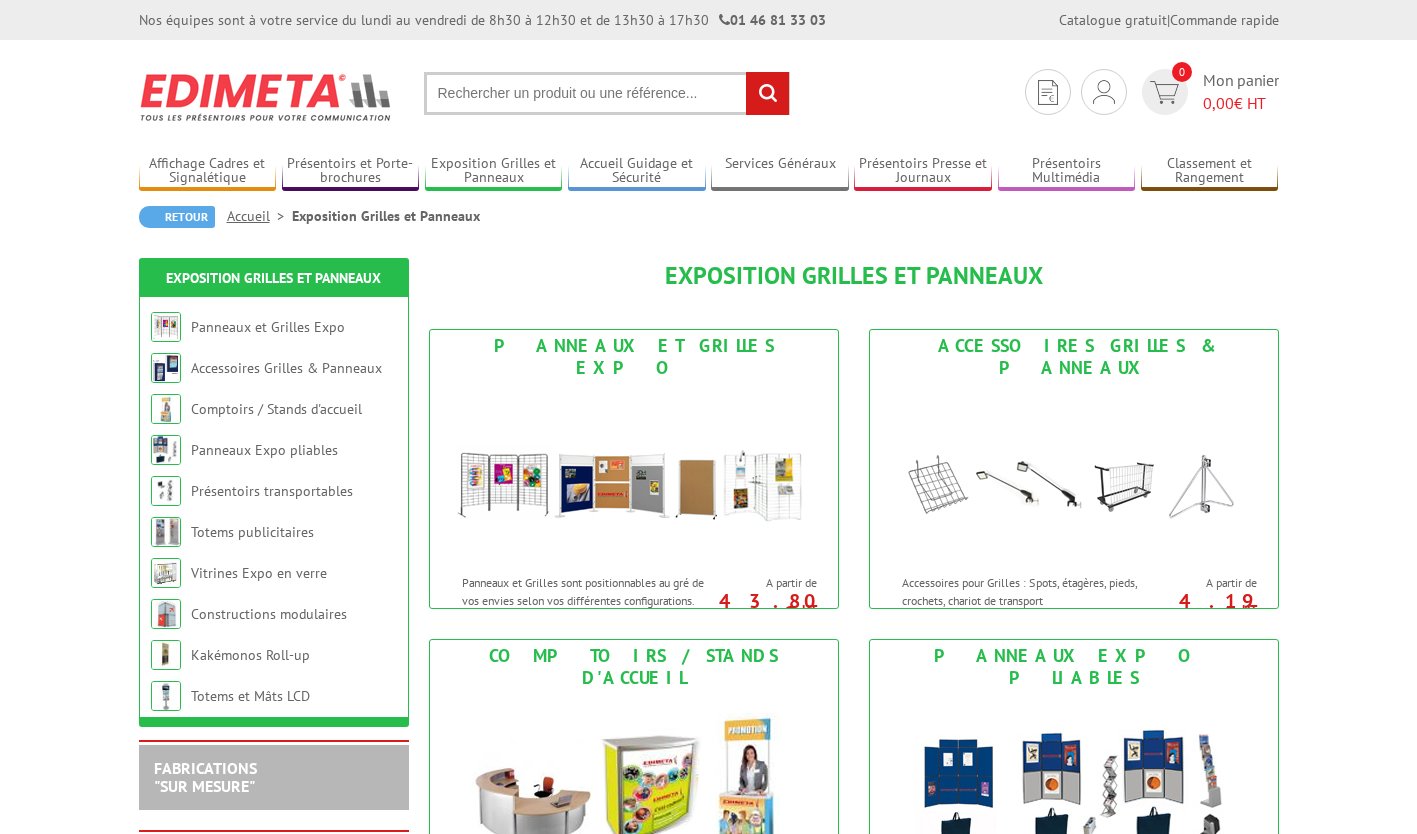 scroll, scrollTop: 0, scrollLeft: 0, axis: both 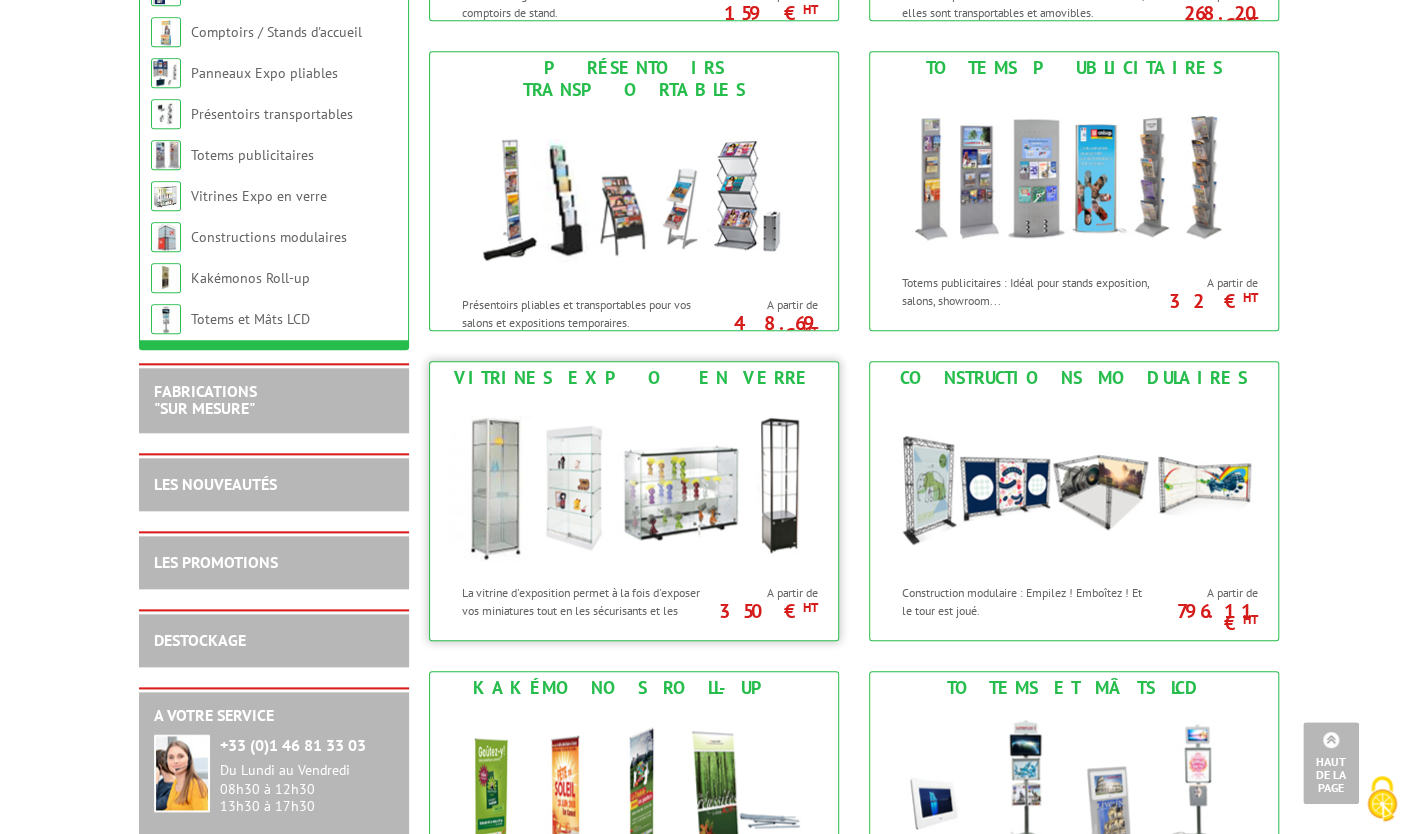 click at bounding box center (634, 484) 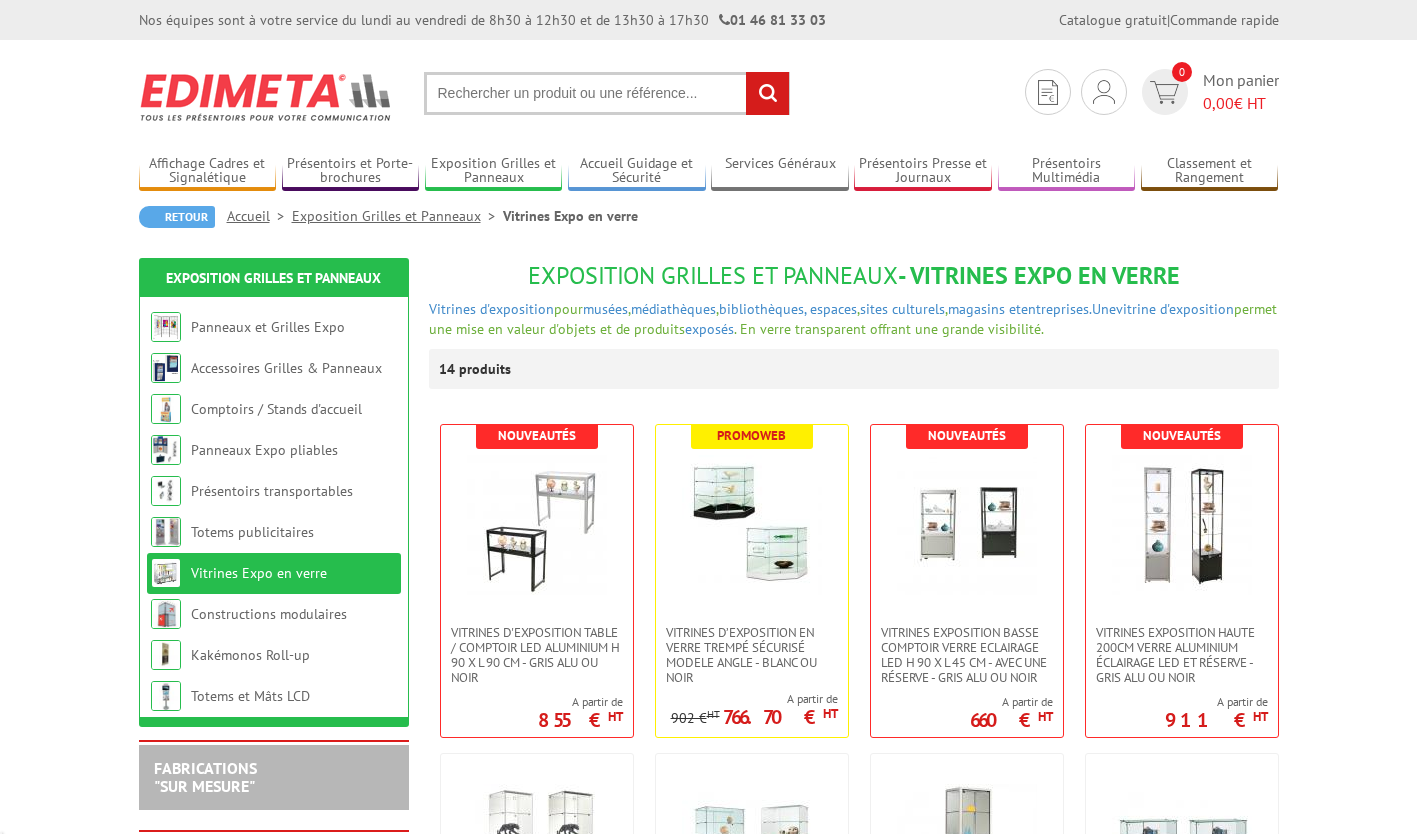 scroll, scrollTop: 0, scrollLeft: 0, axis: both 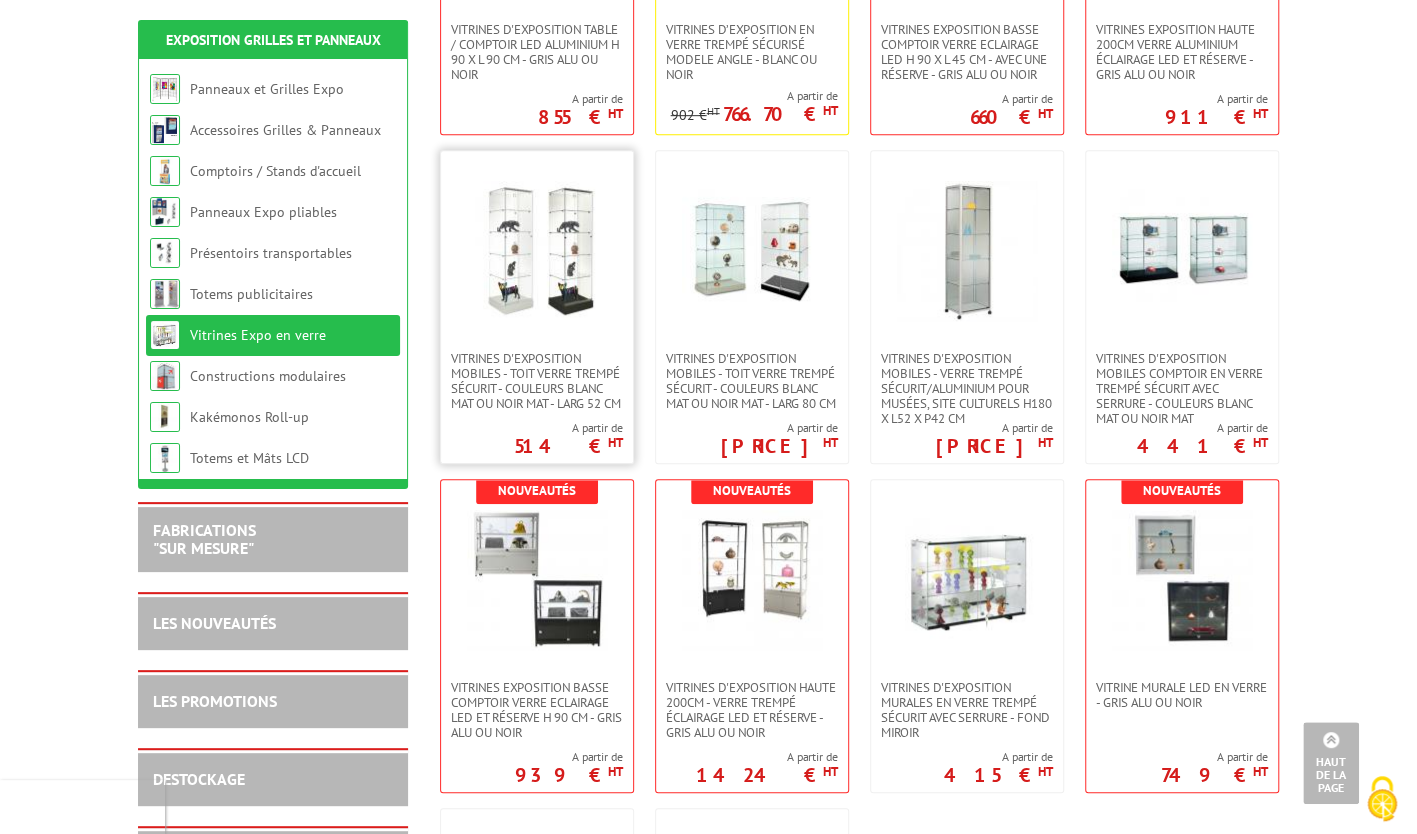 click at bounding box center [537, 251] 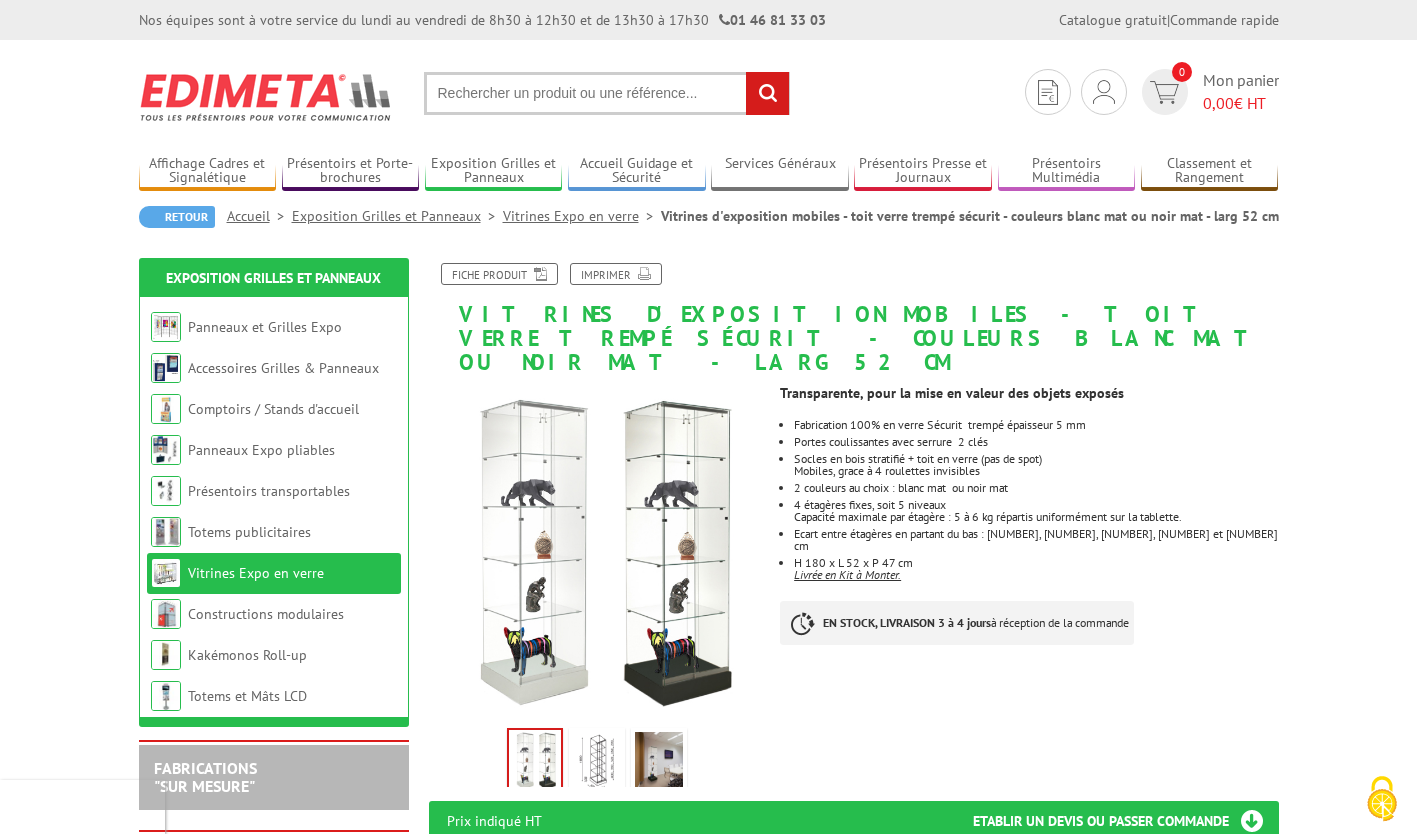 scroll, scrollTop: 0, scrollLeft: 0, axis: both 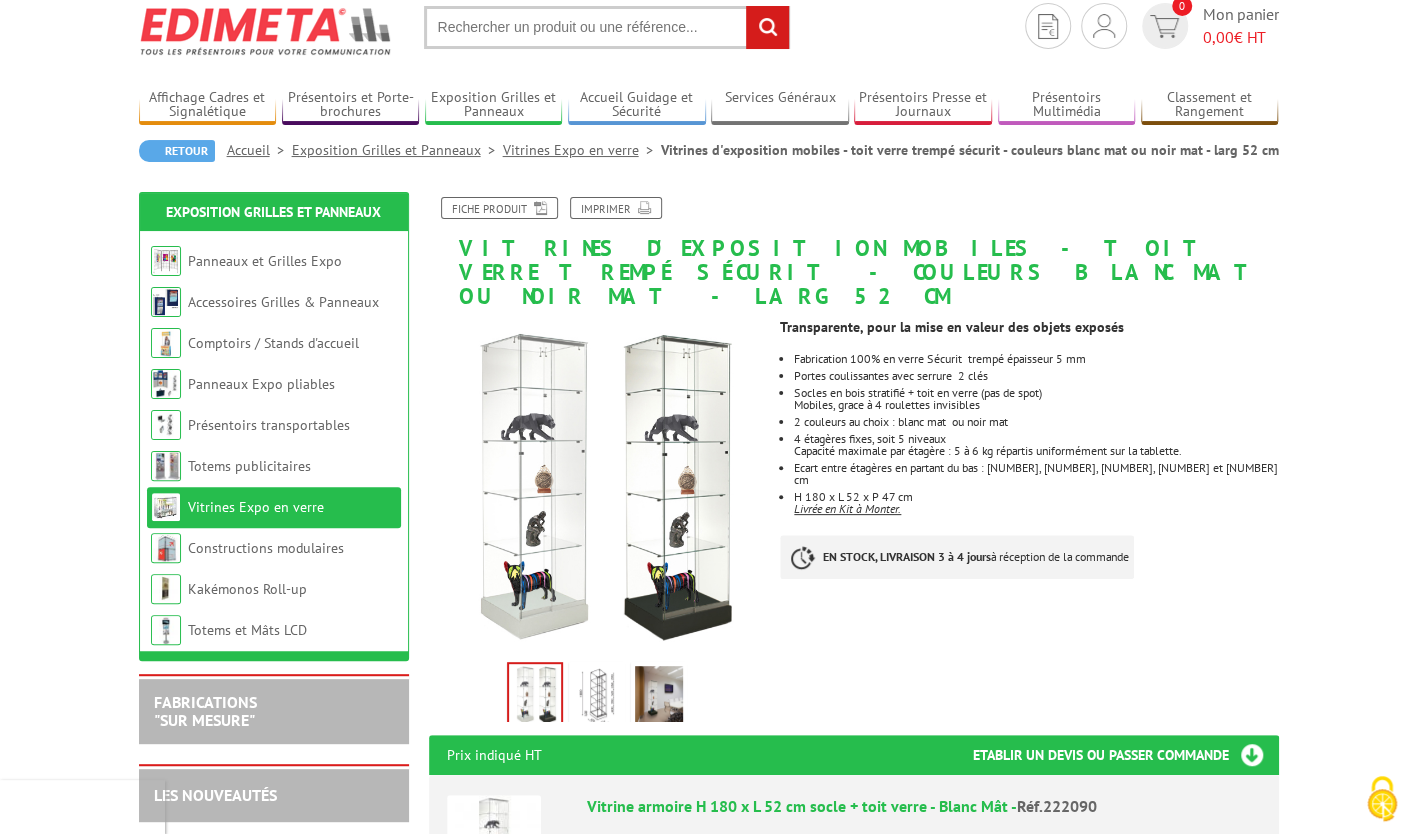 click at bounding box center [597, 697] 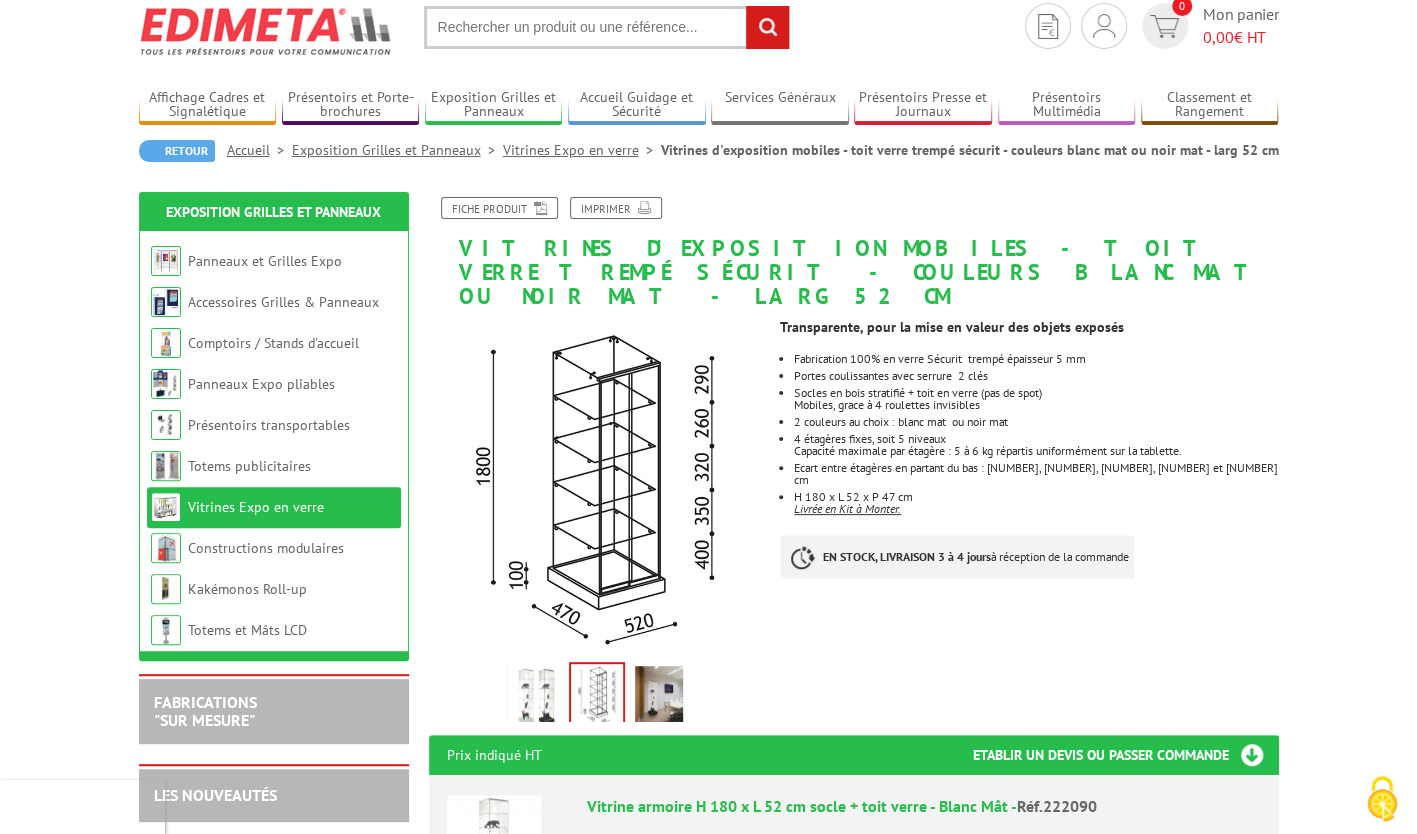 click at bounding box center [659, 697] 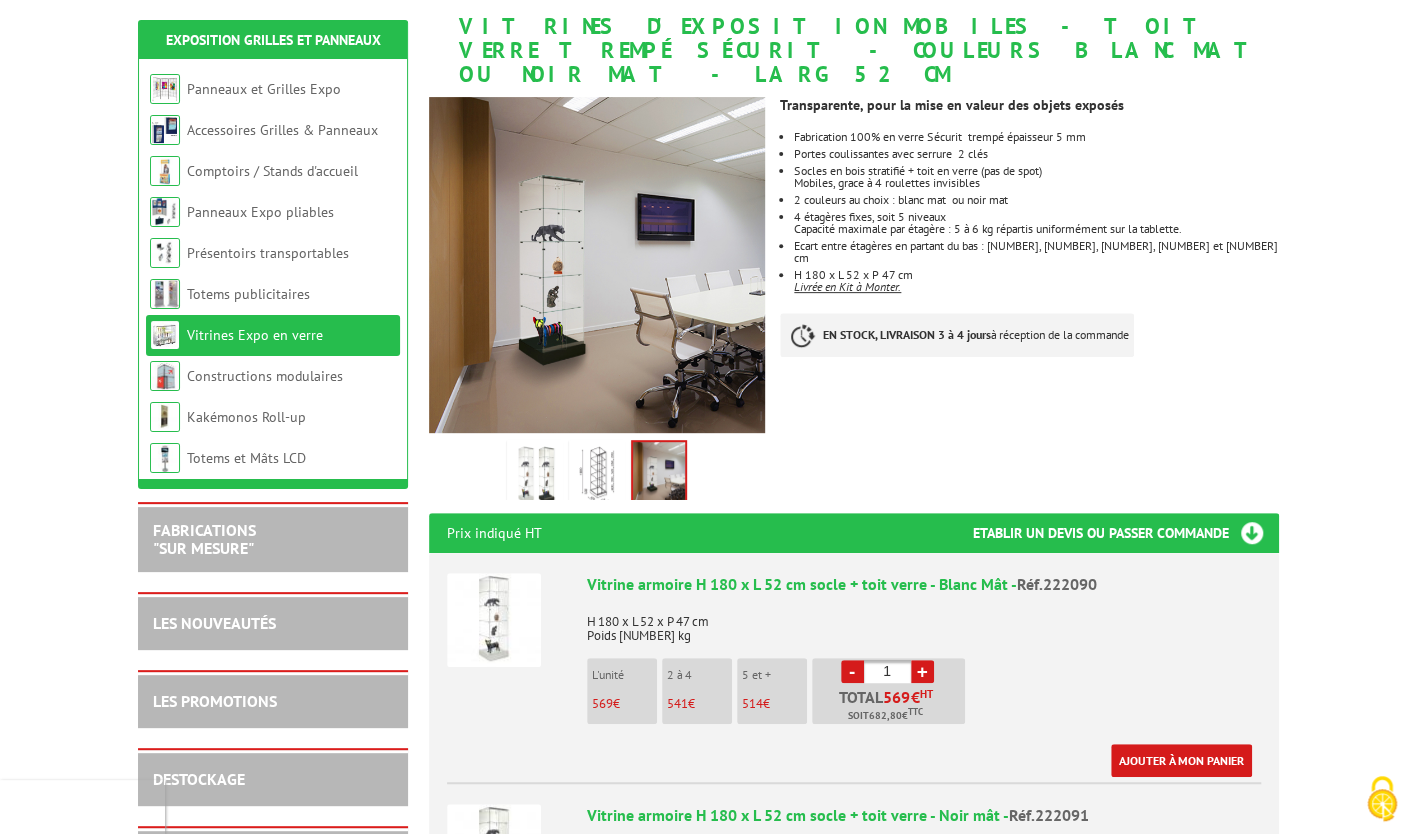 scroll, scrollTop: 289, scrollLeft: 0, axis: vertical 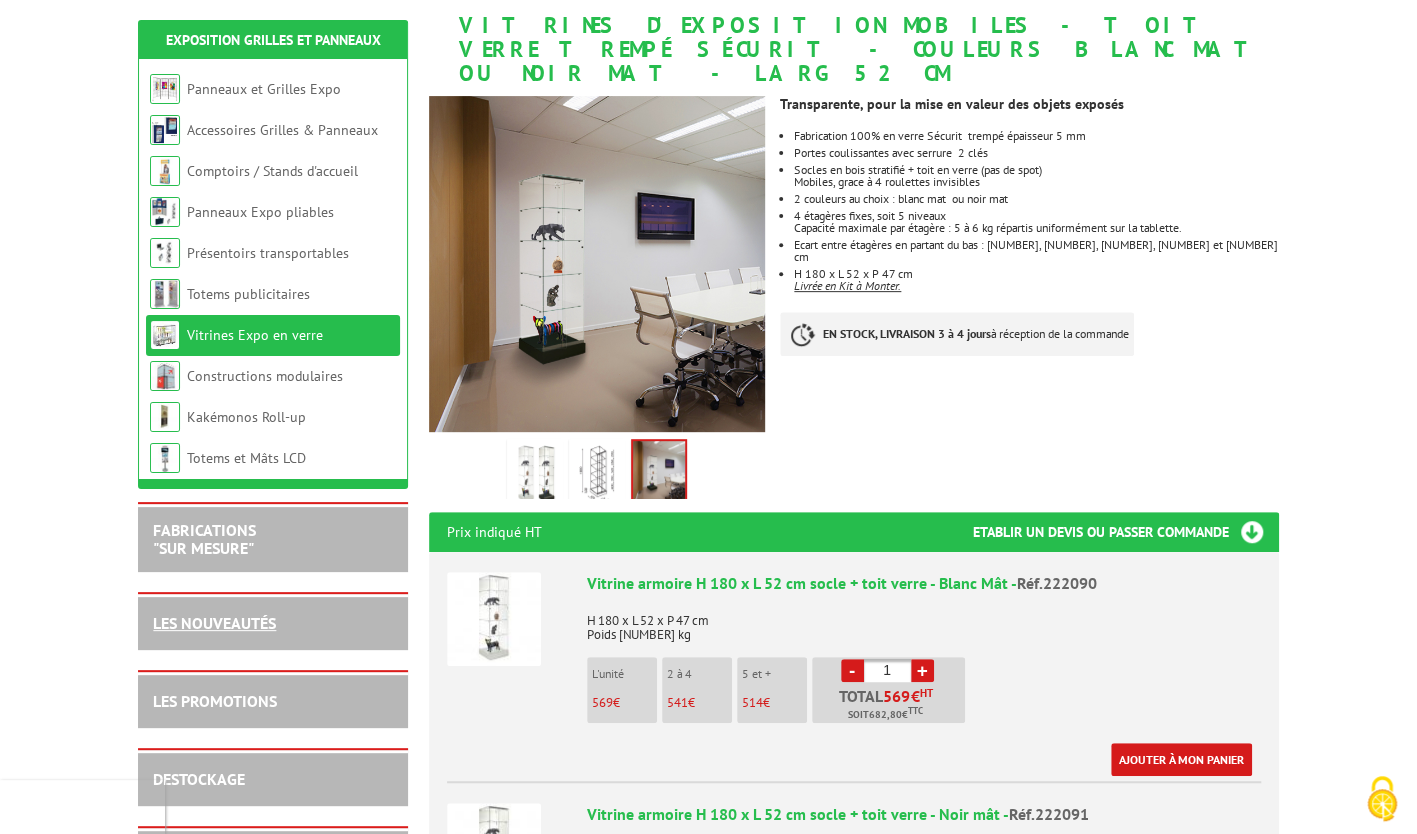 click on "LES NOUVEAUTÉS" at bounding box center [214, 623] 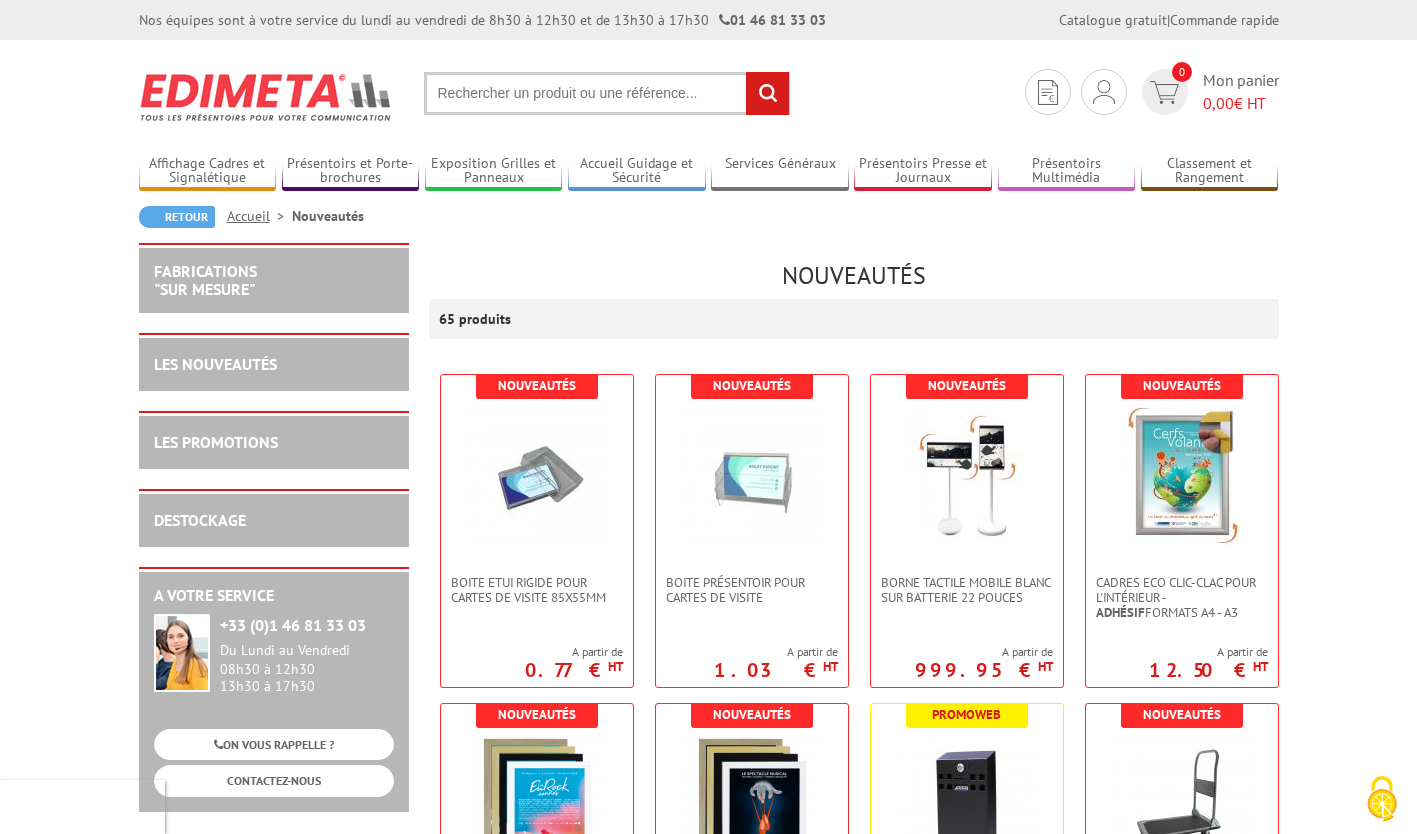 scroll, scrollTop: 0, scrollLeft: 0, axis: both 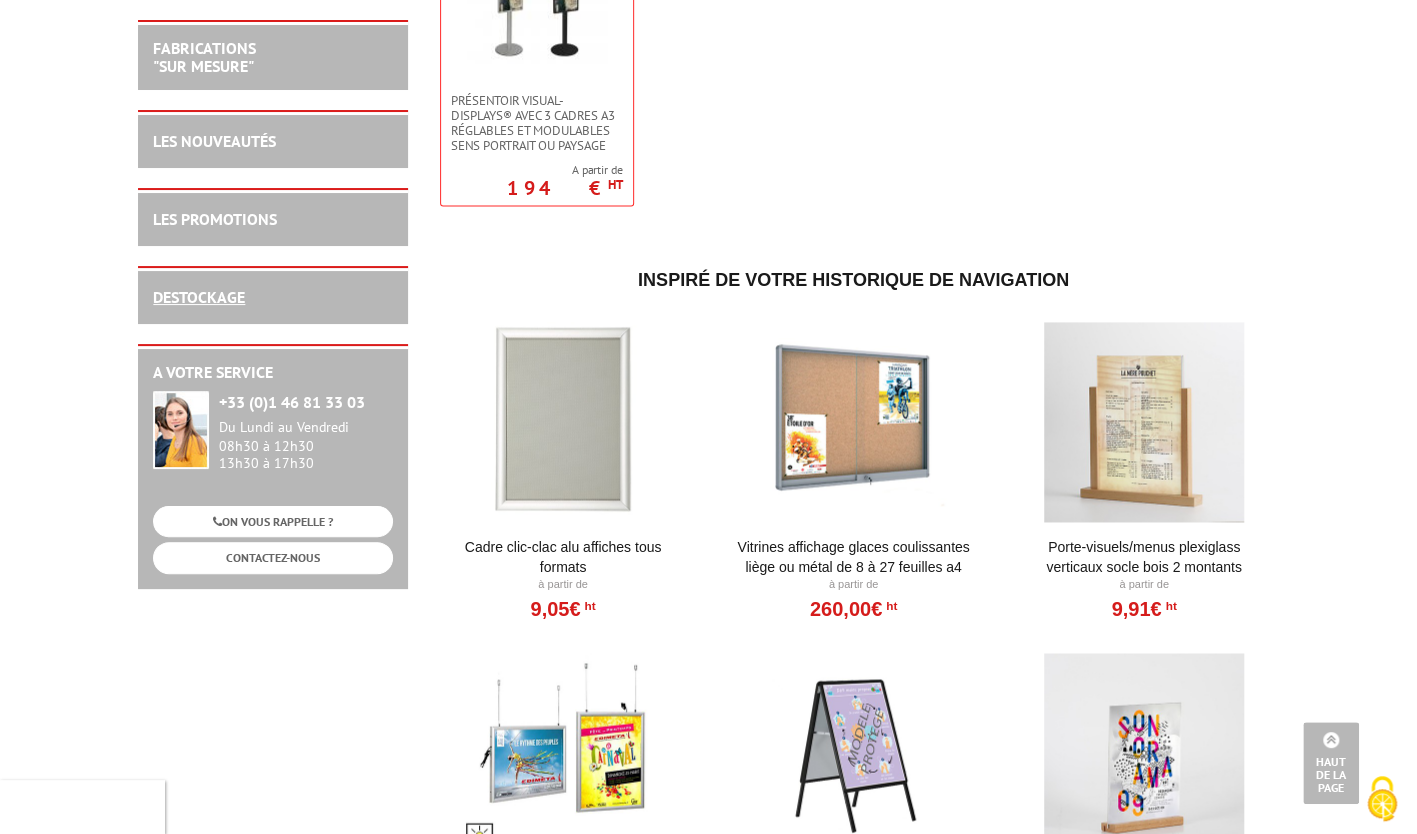 click on "DESTOCKAGE" at bounding box center (199, 297) 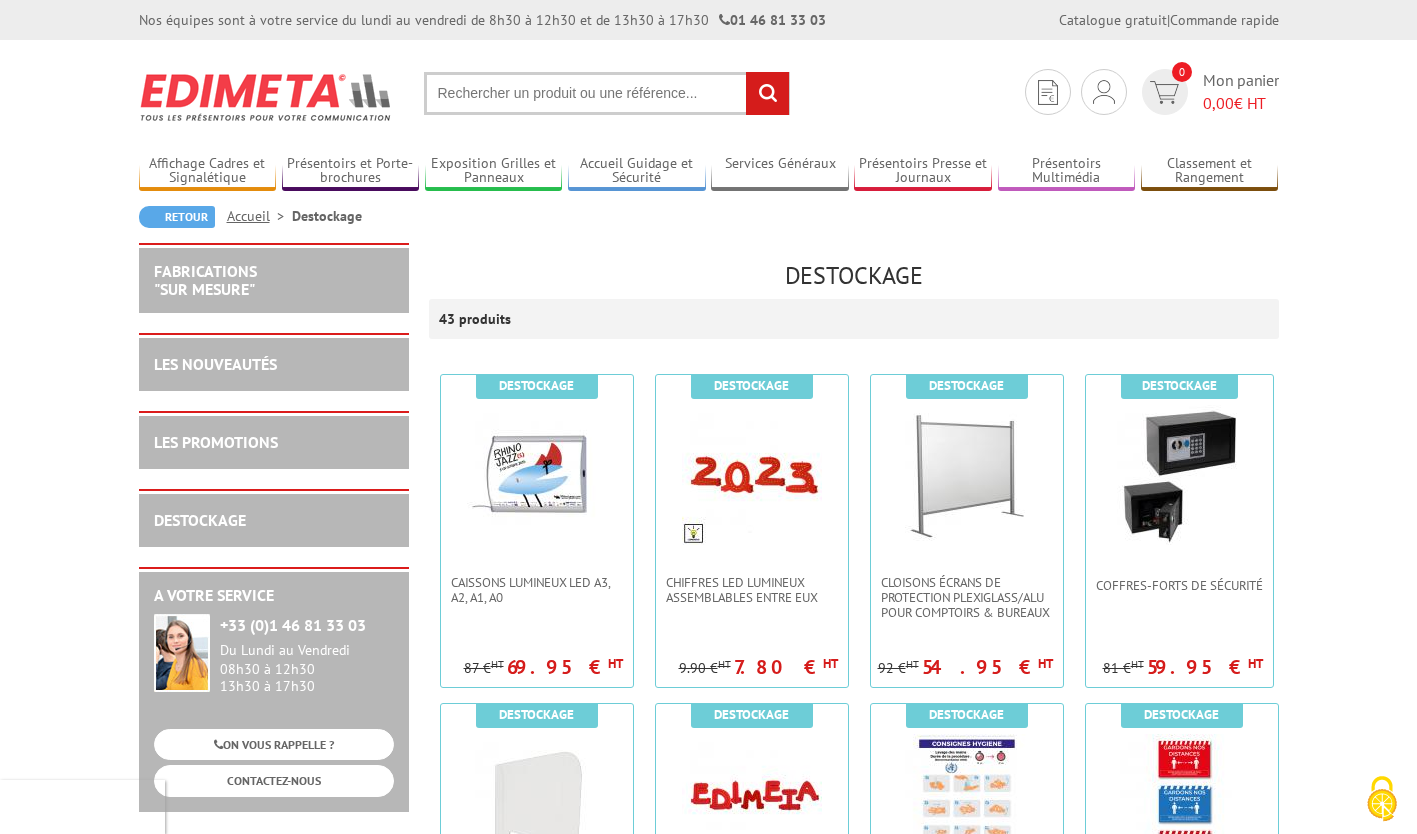 scroll, scrollTop: 0, scrollLeft: 0, axis: both 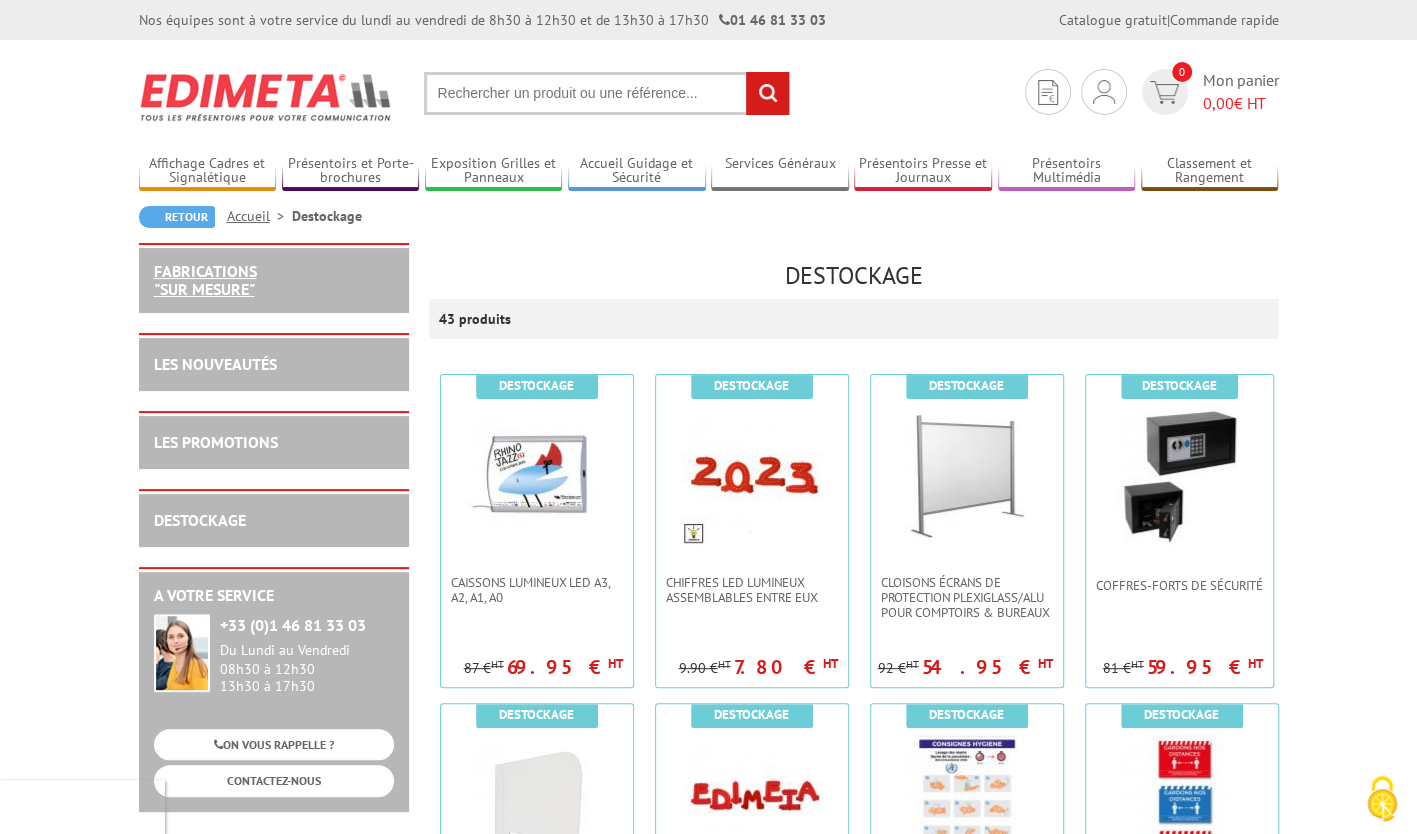 click on "FABRICATIONS  "Sur Mesure"" at bounding box center (205, 280) 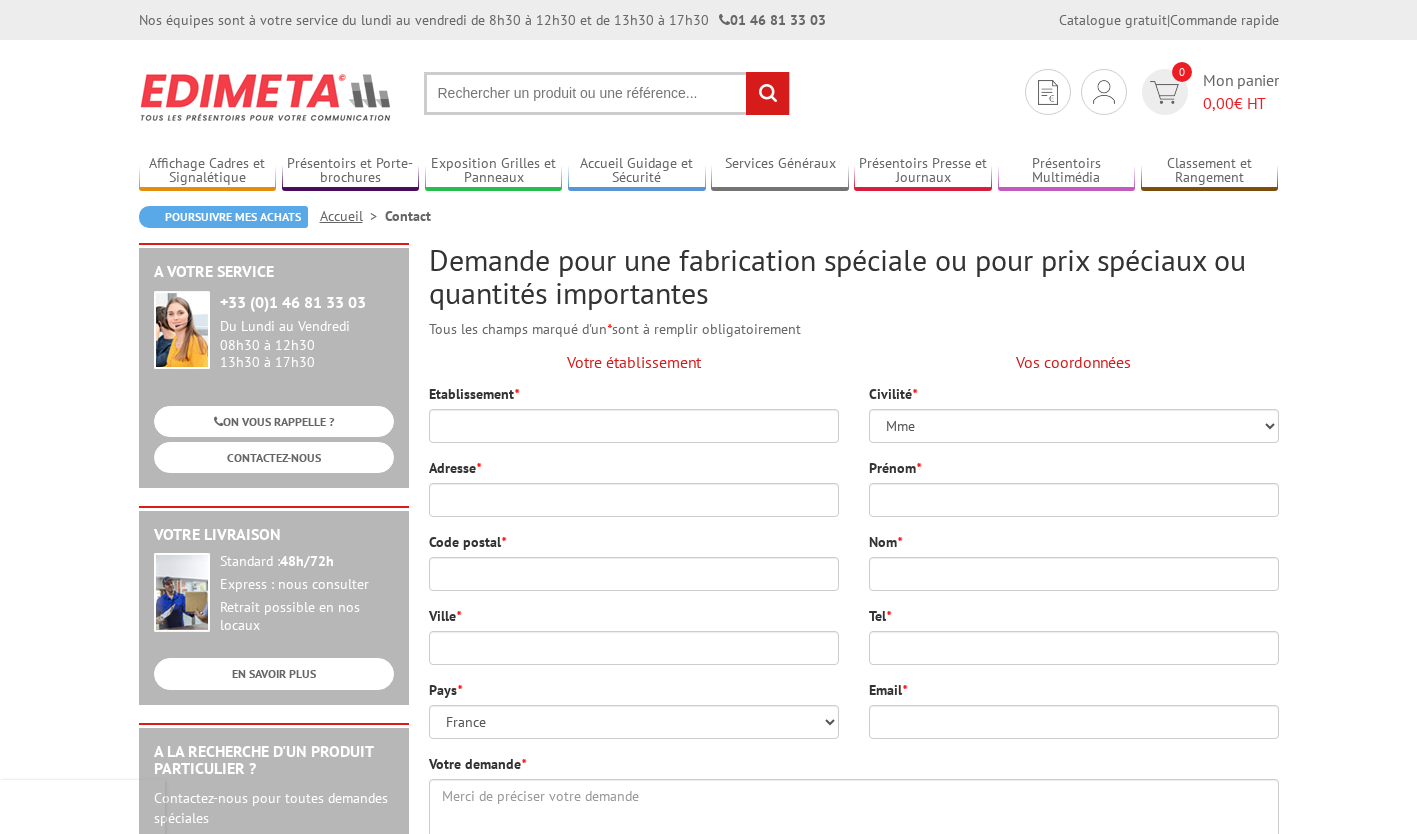 scroll, scrollTop: 0, scrollLeft: 0, axis: both 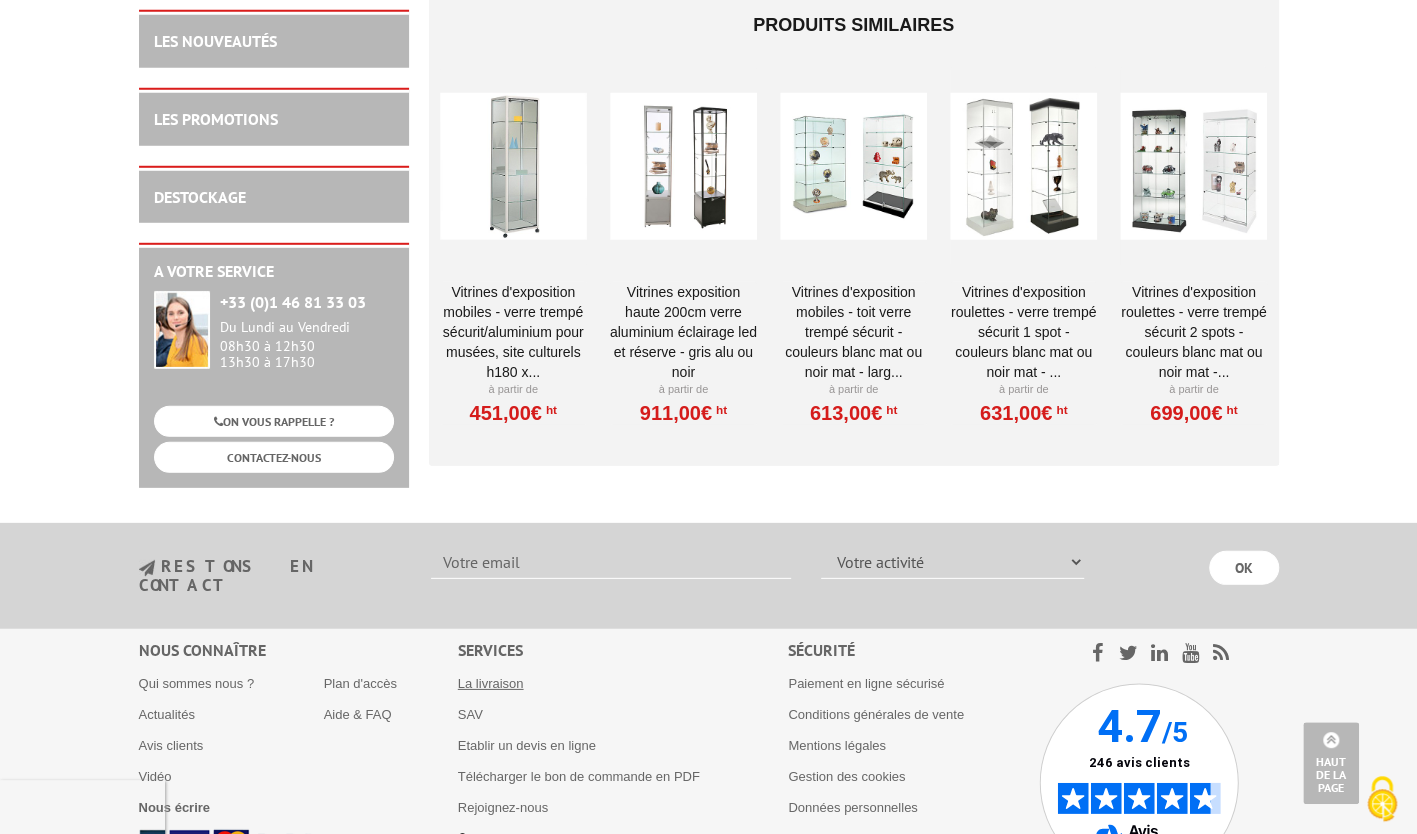 click on "La livraison" at bounding box center [491, 683] 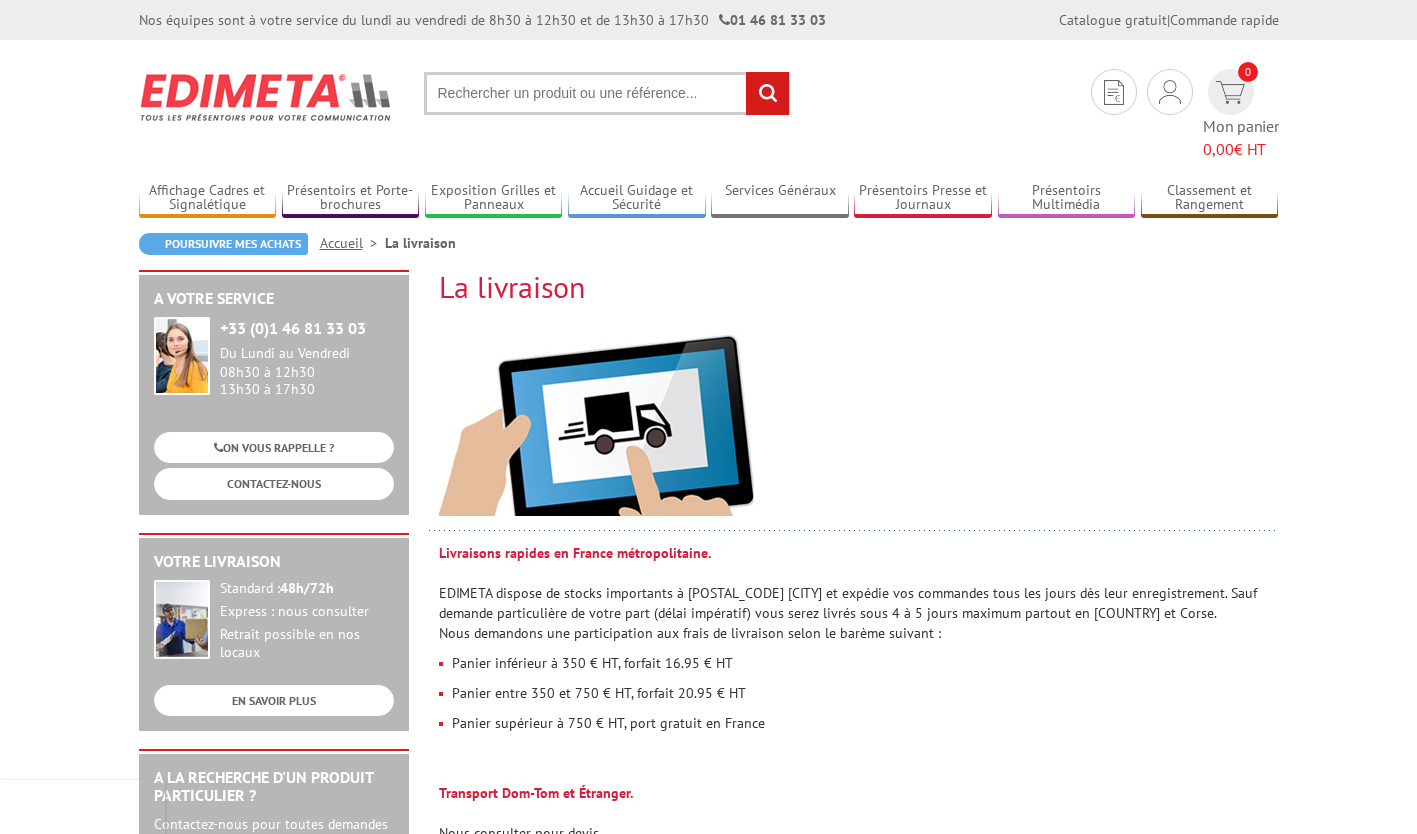 scroll, scrollTop: 0, scrollLeft: 0, axis: both 